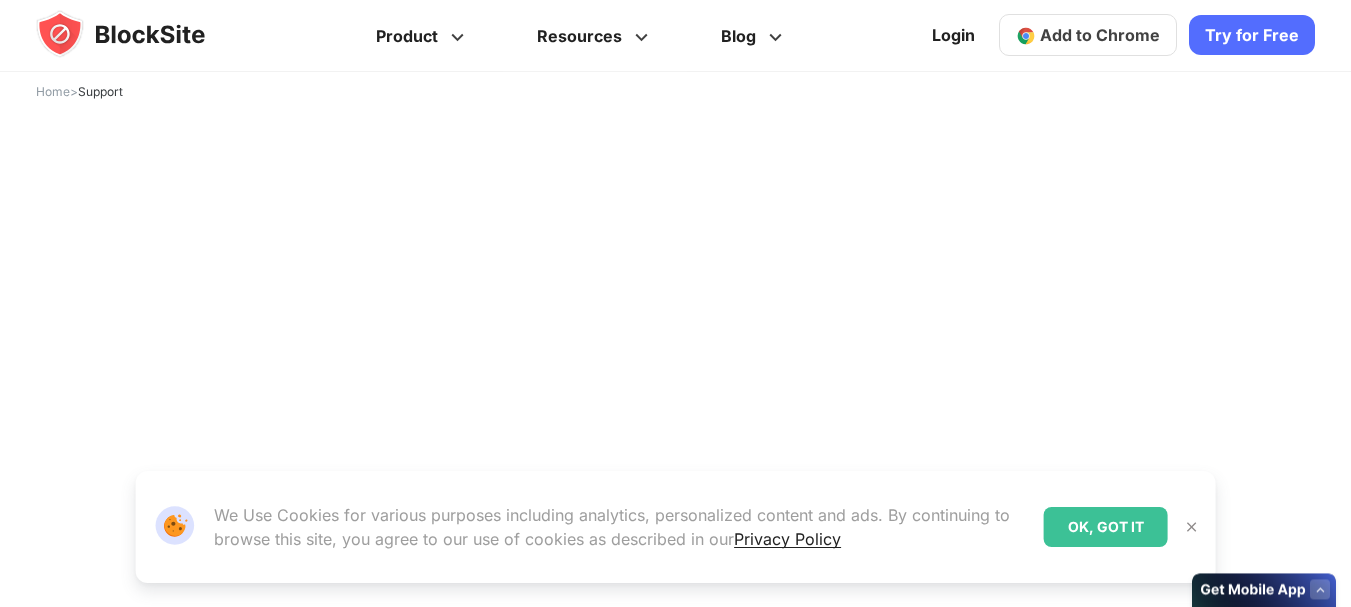 scroll, scrollTop: 185, scrollLeft: 0, axis: vertical 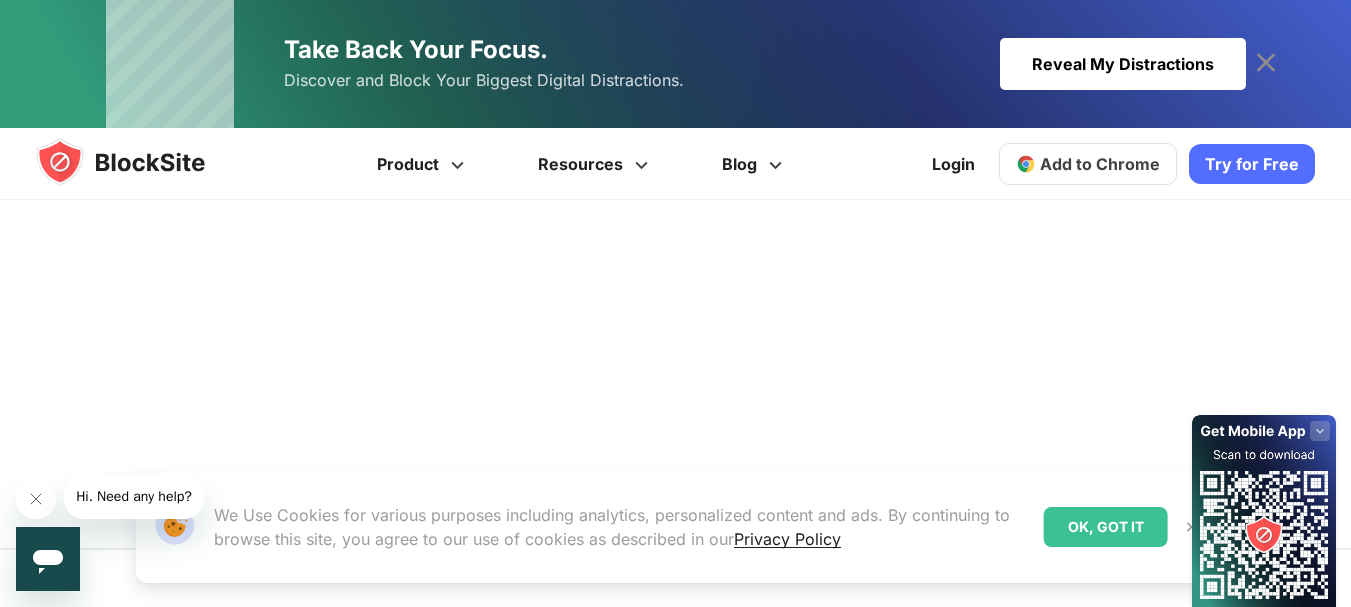 click on "OK, GOT IT" at bounding box center [1106, 527] 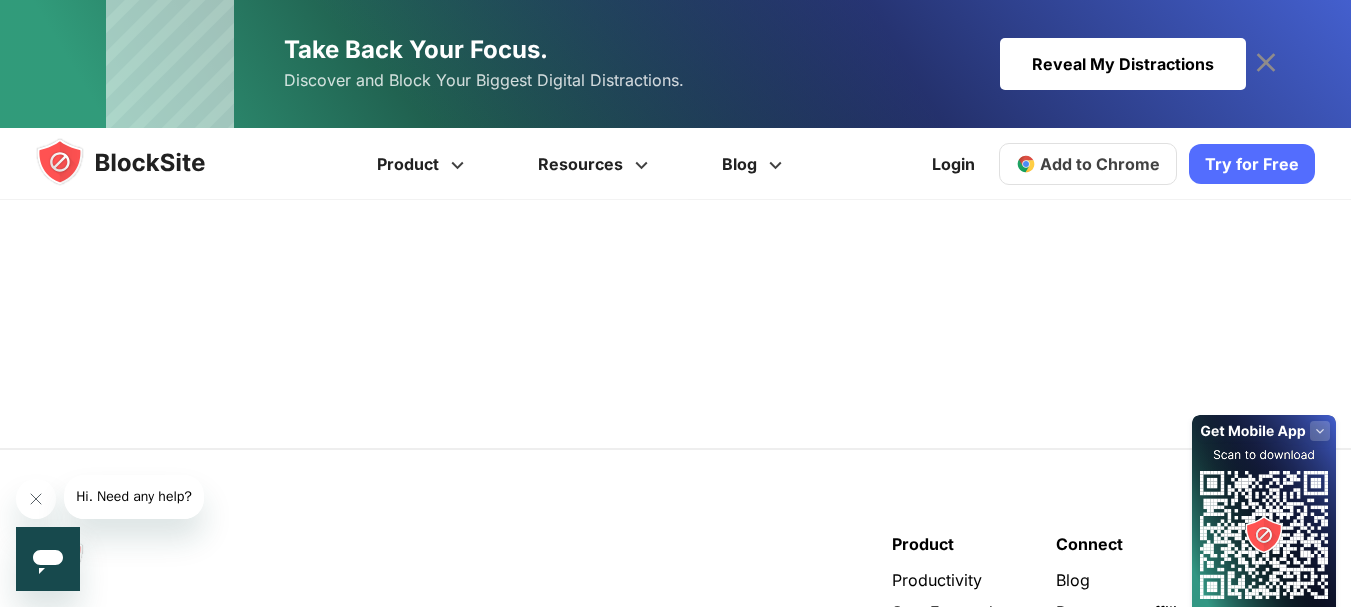 scroll, scrollTop: 885, scrollLeft: 0, axis: vertical 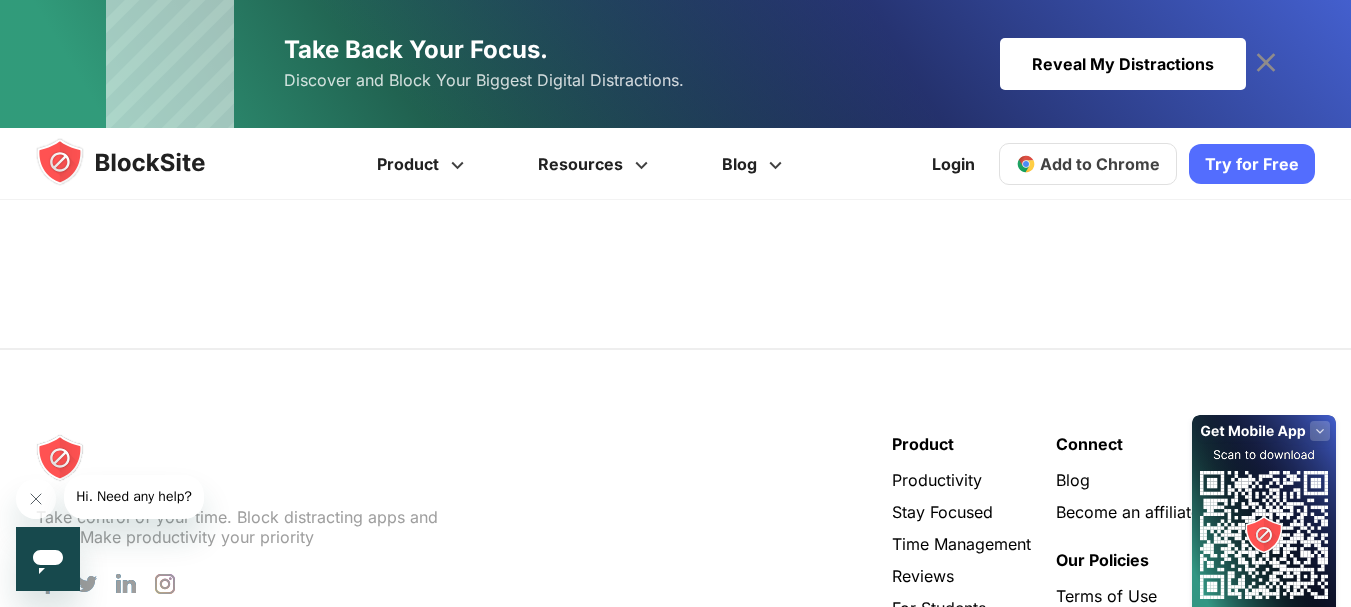 click on "Hi. Need any help?" at bounding box center (134, 496) 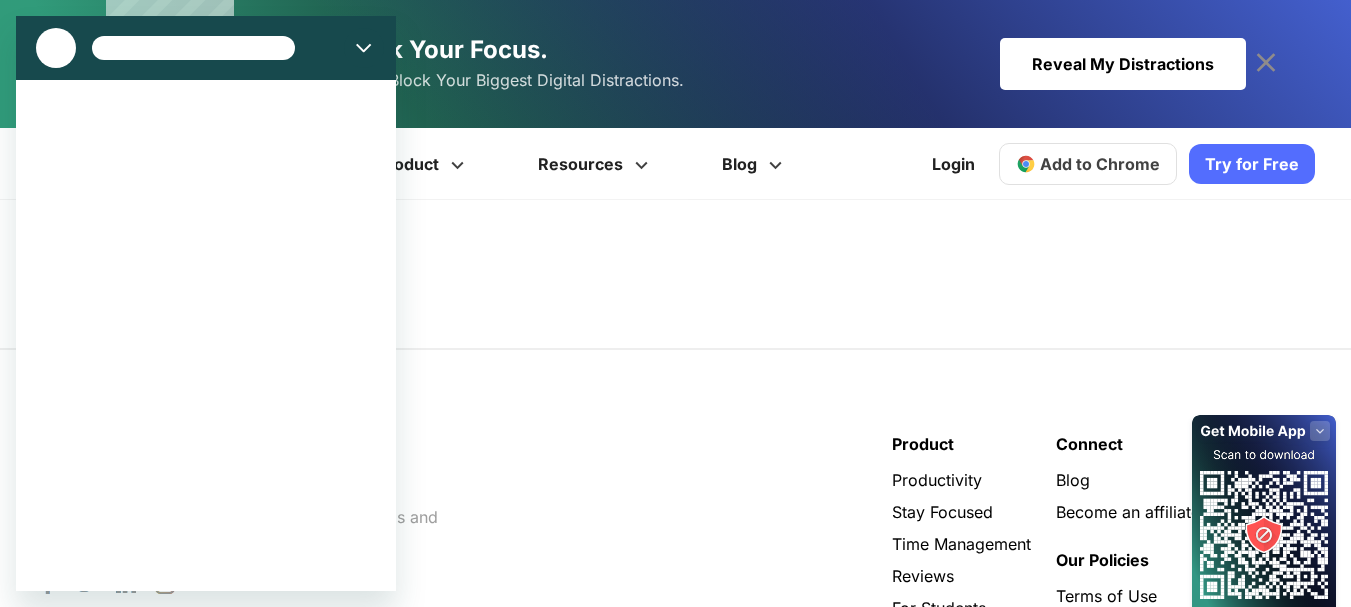 scroll, scrollTop: 0, scrollLeft: 0, axis: both 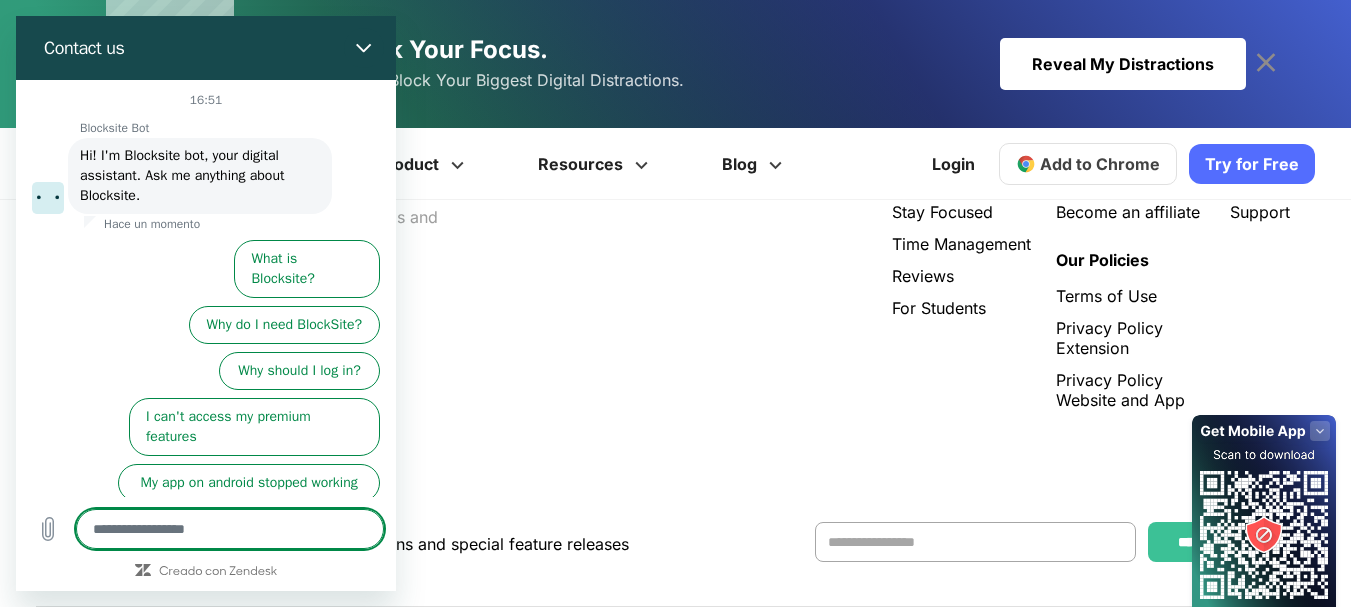 click on "Take control of your time. Block distracting apps and sites.
Make productivity your priority
Product" at bounding box center [675, 280] 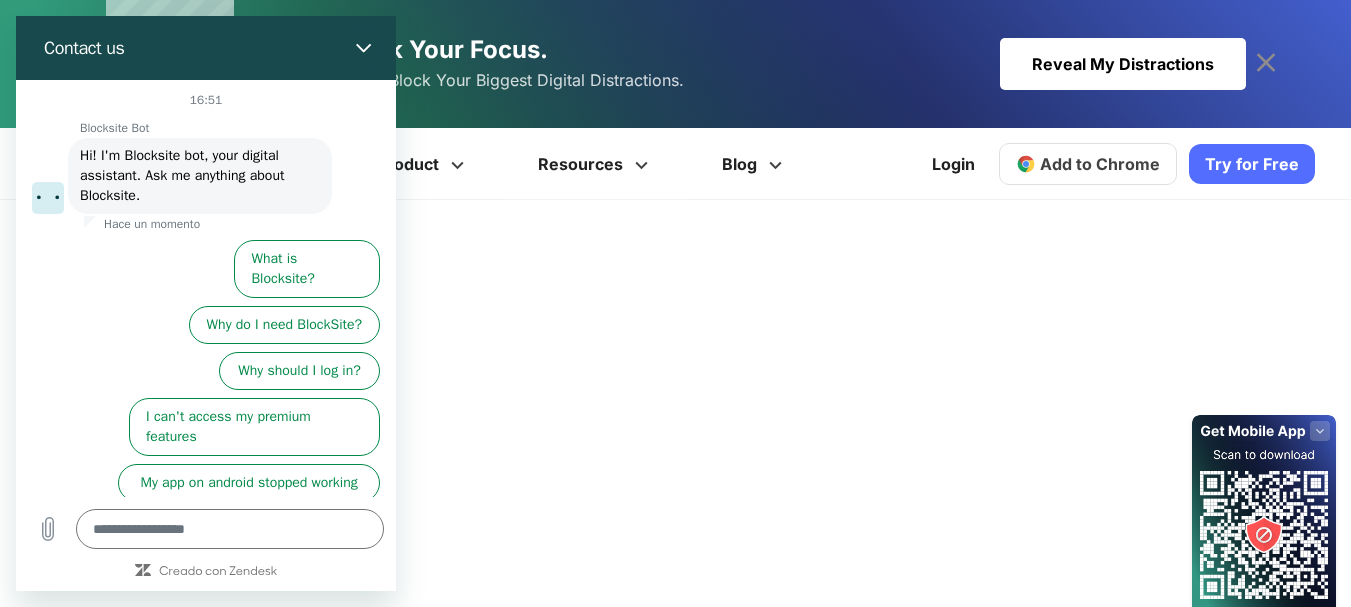 scroll, scrollTop: 0, scrollLeft: 0, axis: both 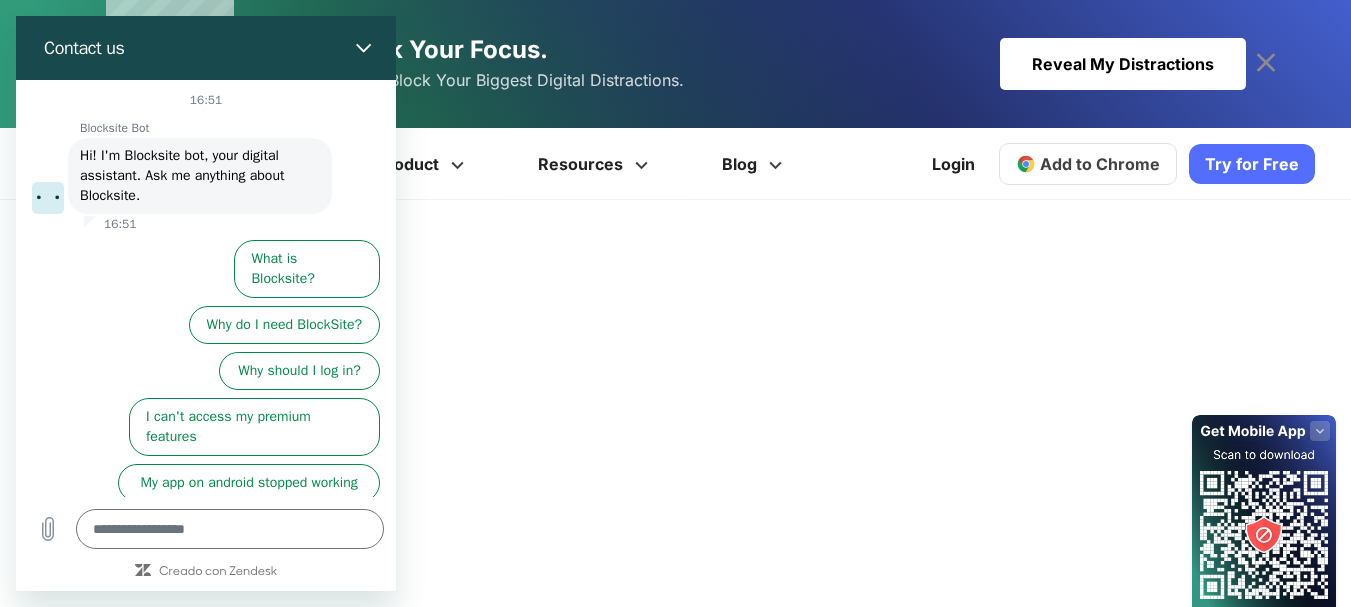 type on "*" 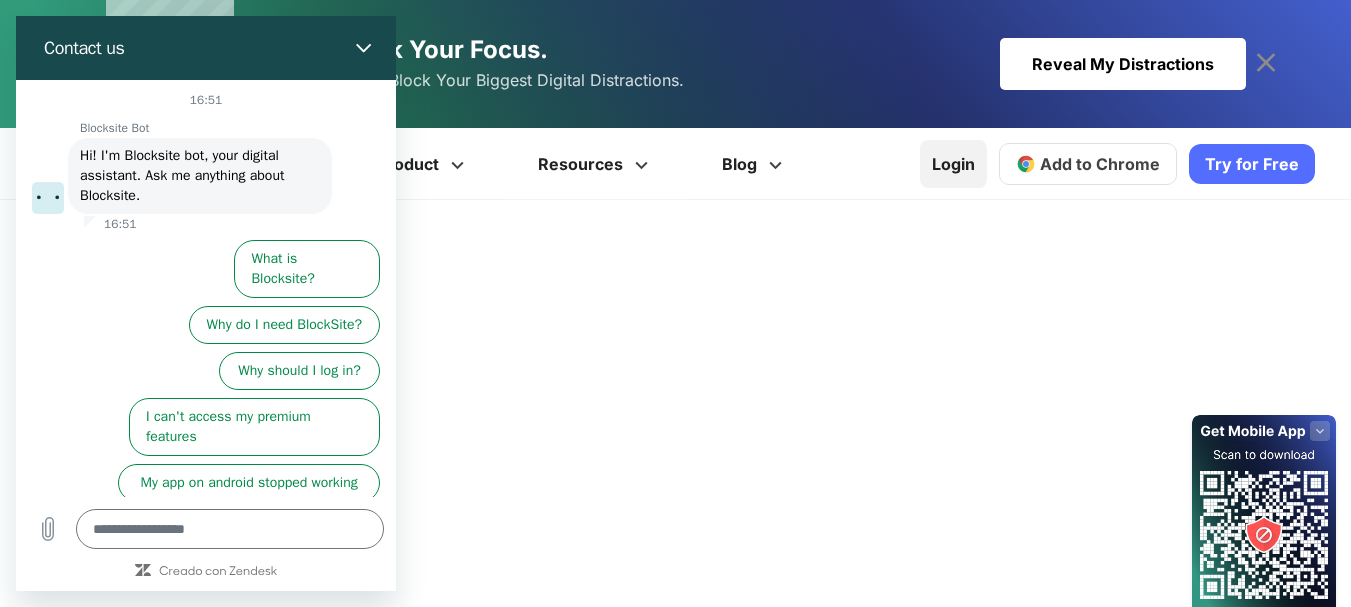 click on "Login" at bounding box center [953, 164] 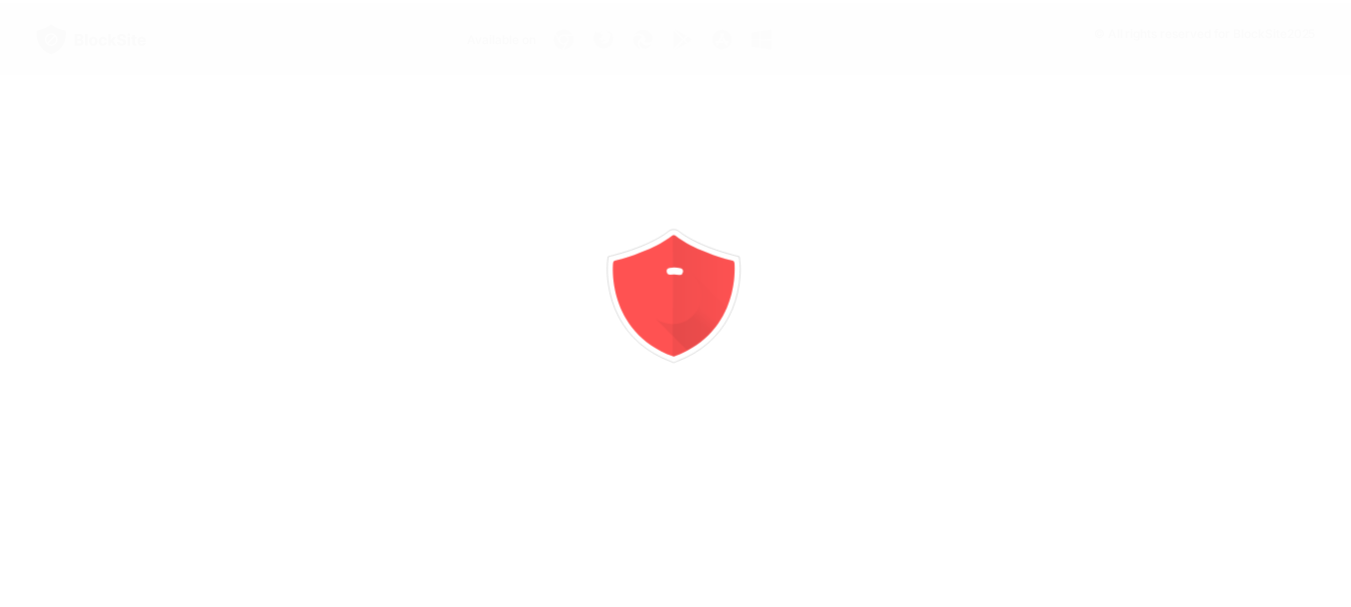 scroll, scrollTop: 0, scrollLeft: 0, axis: both 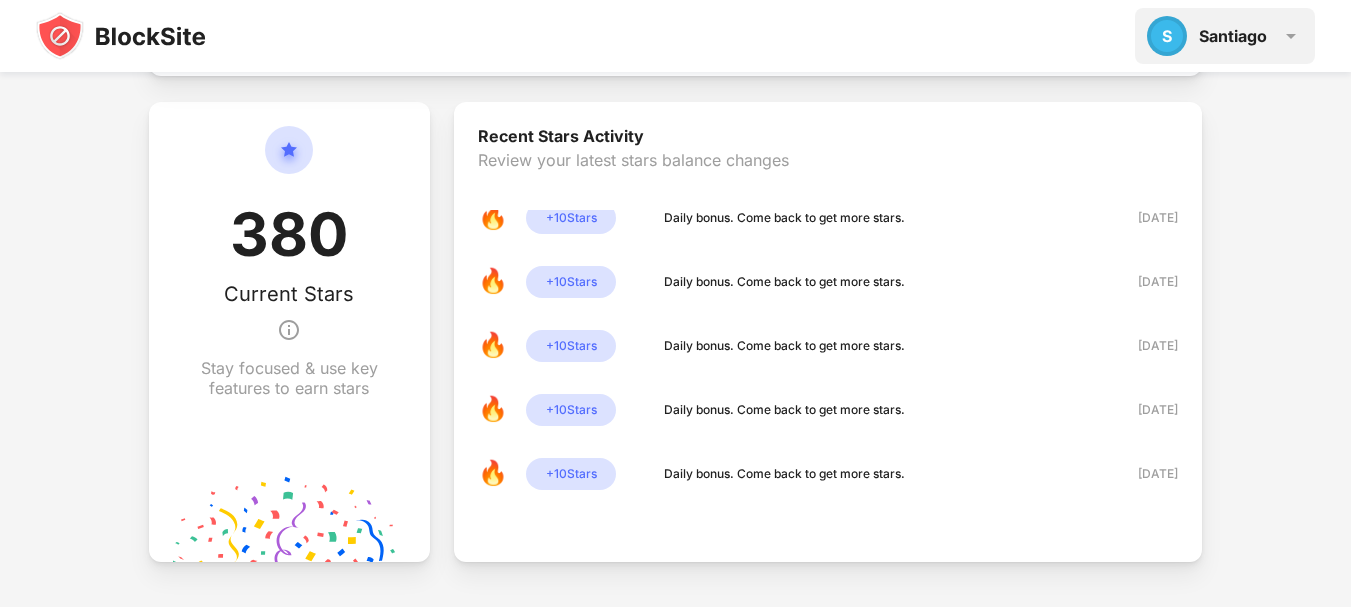 click on "S Santiago S Santiago View Account Insights Rewards Settings Support Log Out" at bounding box center [1225, 36] 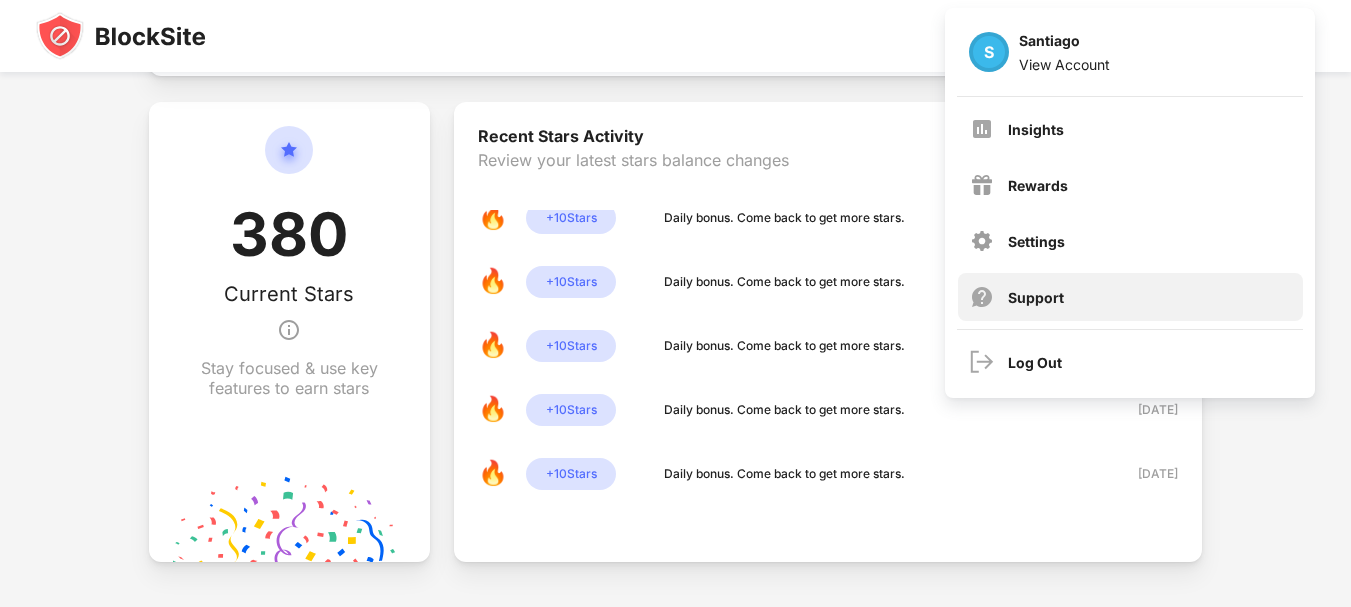 click on "Support" at bounding box center (1130, 297) 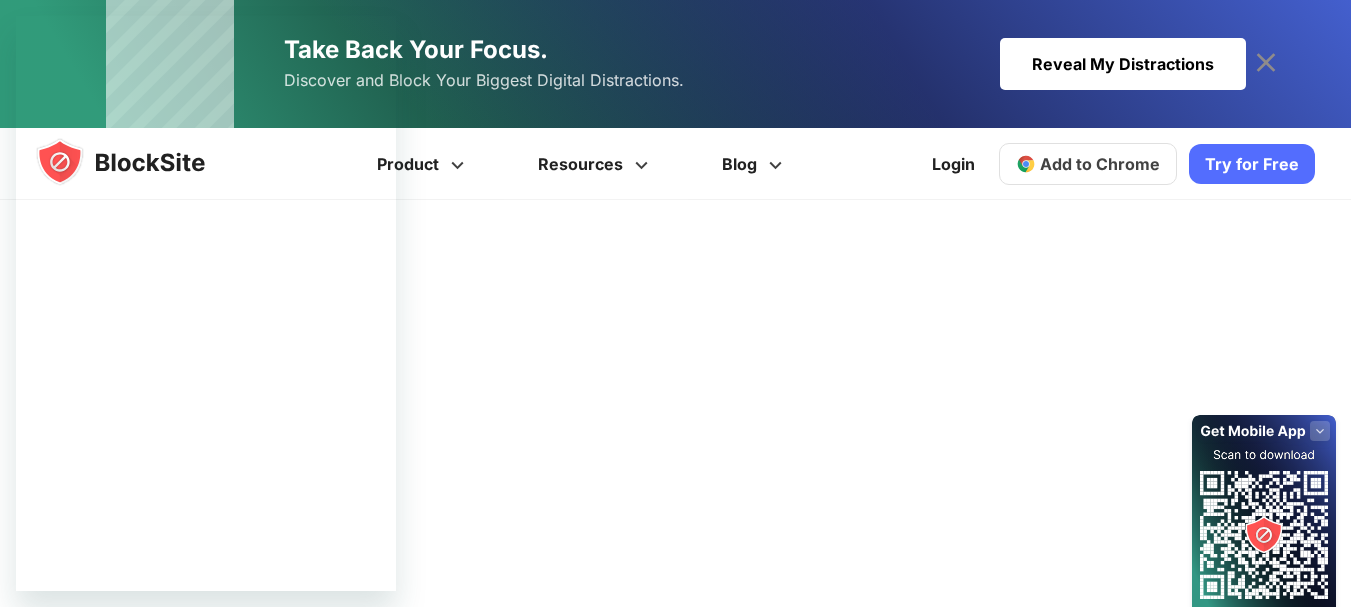 scroll, scrollTop: 185, scrollLeft: 0, axis: vertical 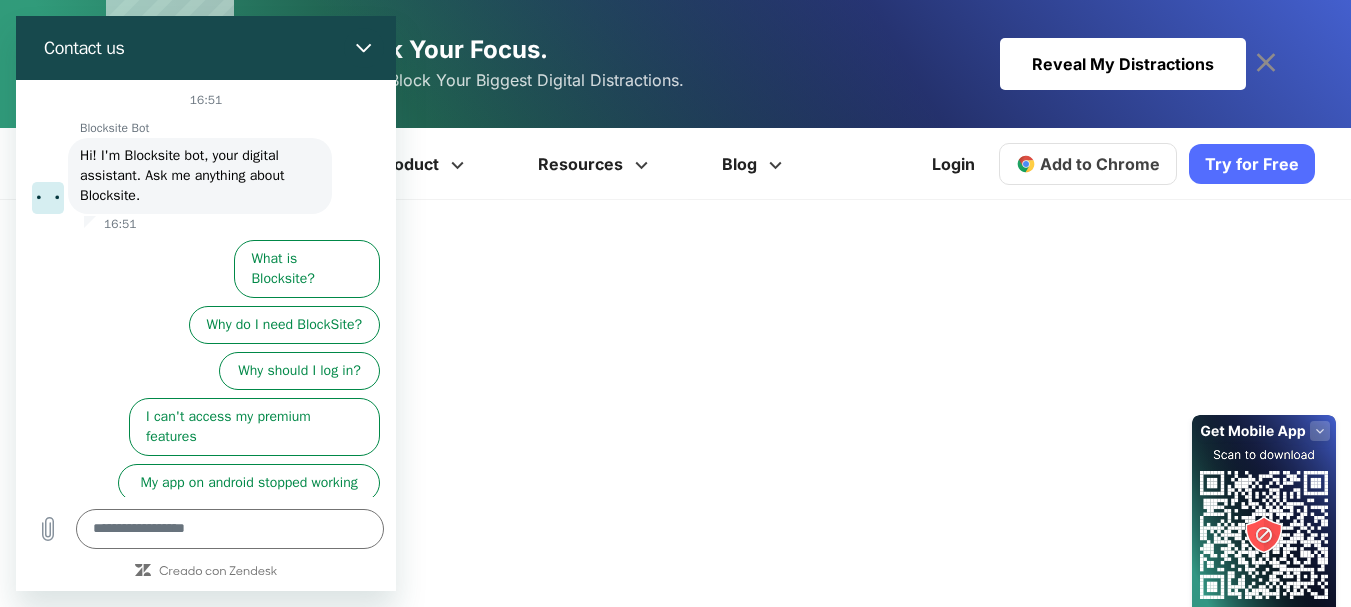 click on "Take Back Your Focus.
Discover and Block Your Biggest Digital Distractions.
Reveal My Distractions
Reveal My Distractions" at bounding box center [676, 64] 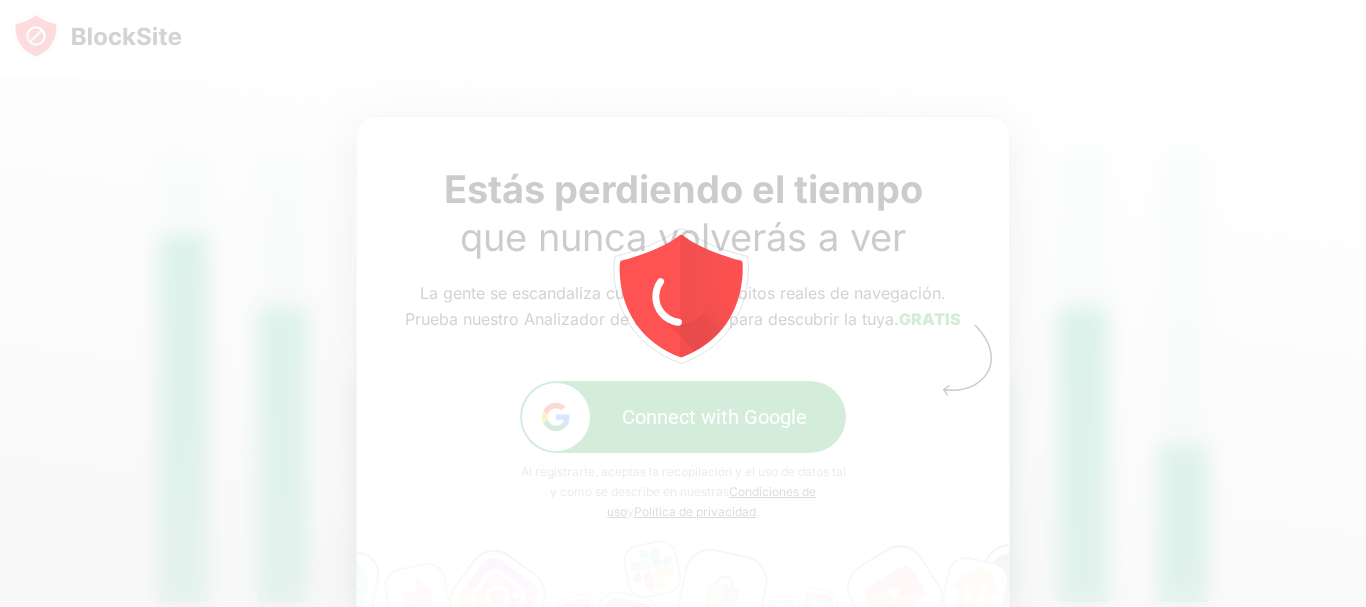 scroll, scrollTop: 0, scrollLeft: 0, axis: both 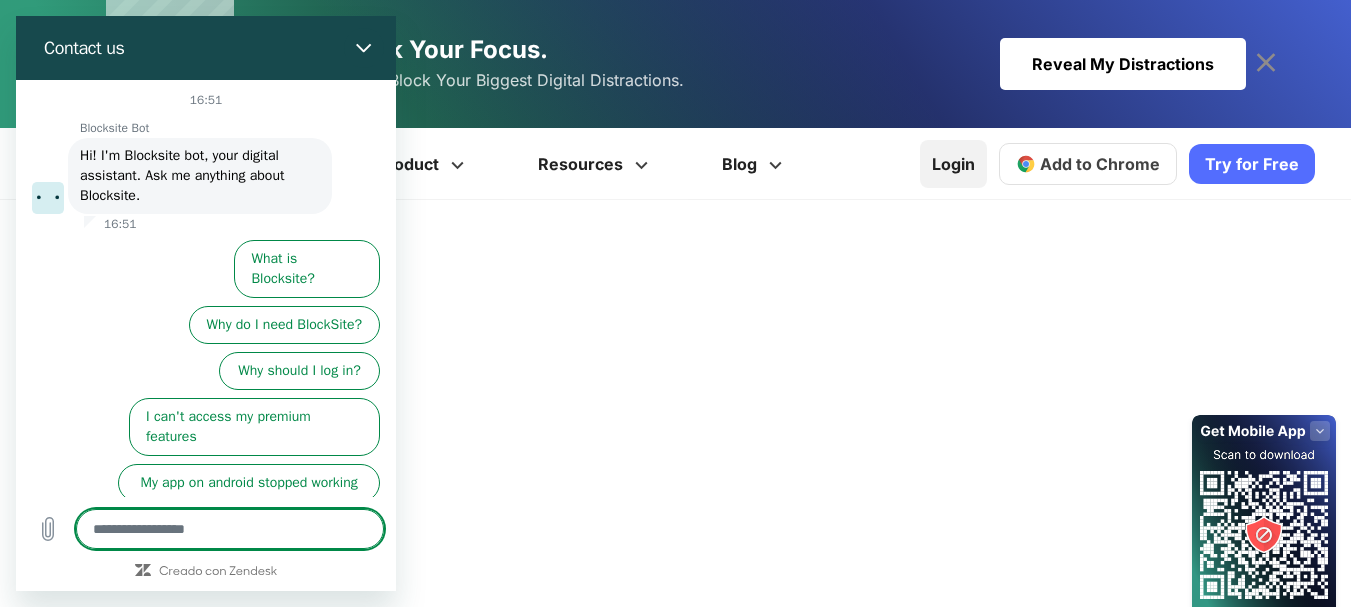 click on "Login" at bounding box center (953, 164) 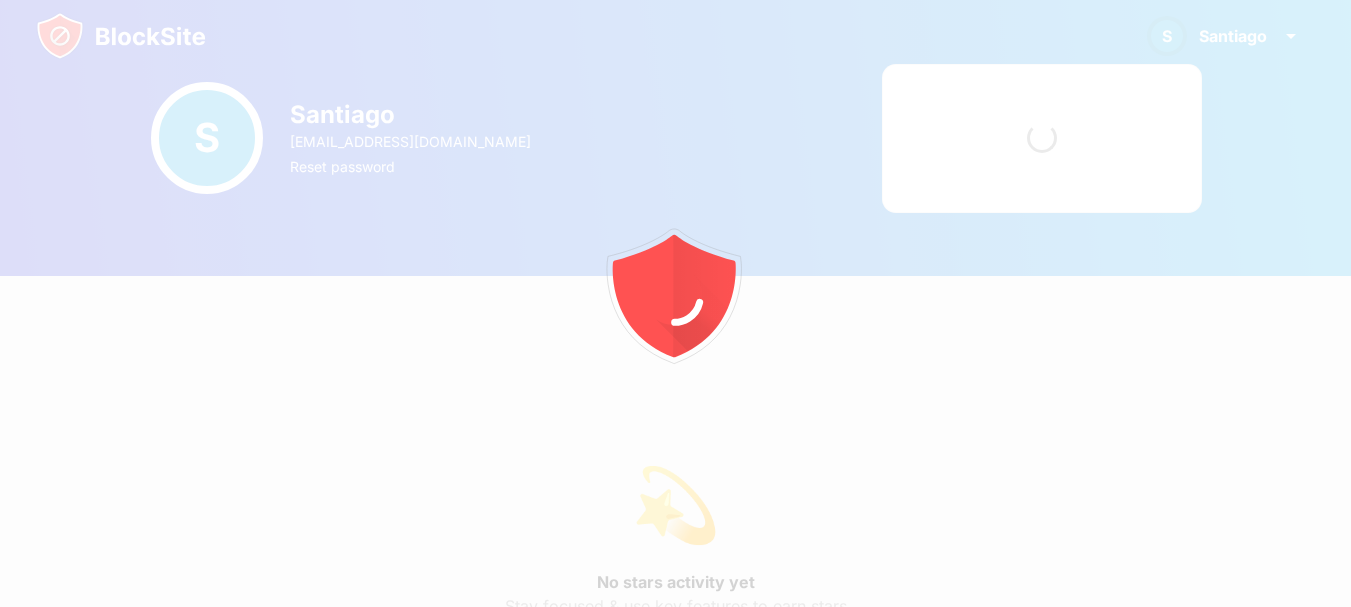 scroll, scrollTop: 0, scrollLeft: 0, axis: both 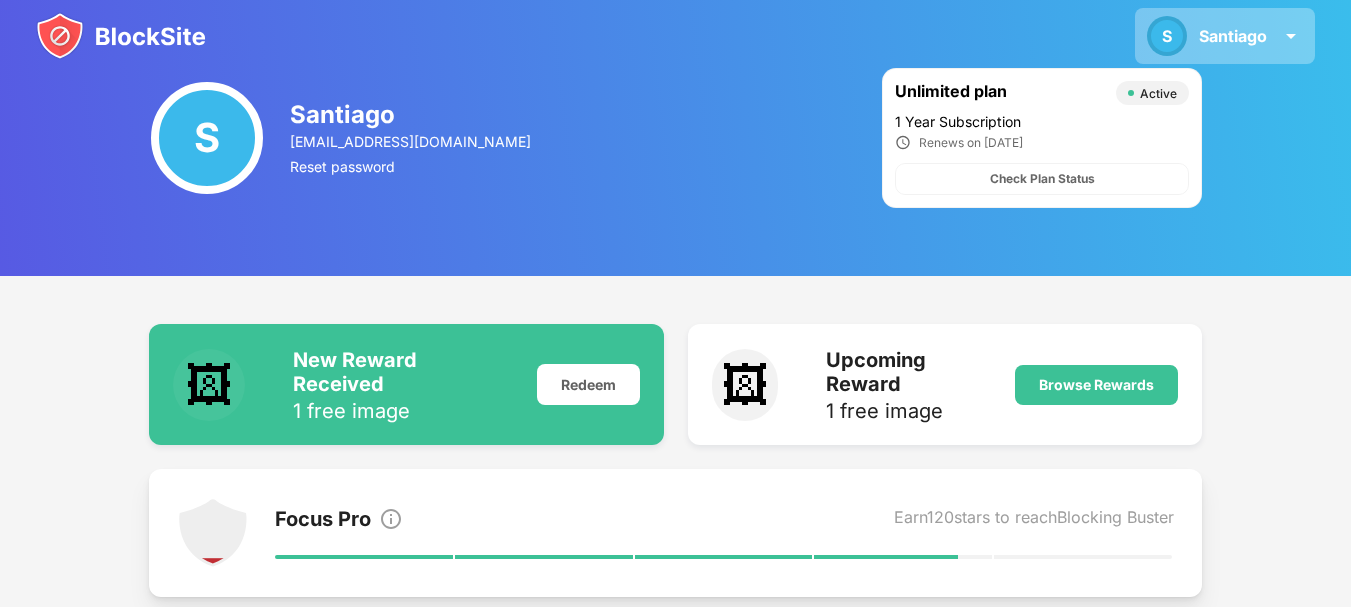 click on "S [PERSON_NAME] View Account Insights Rewards Settings Support Log Out" at bounding box center (1225, 36) 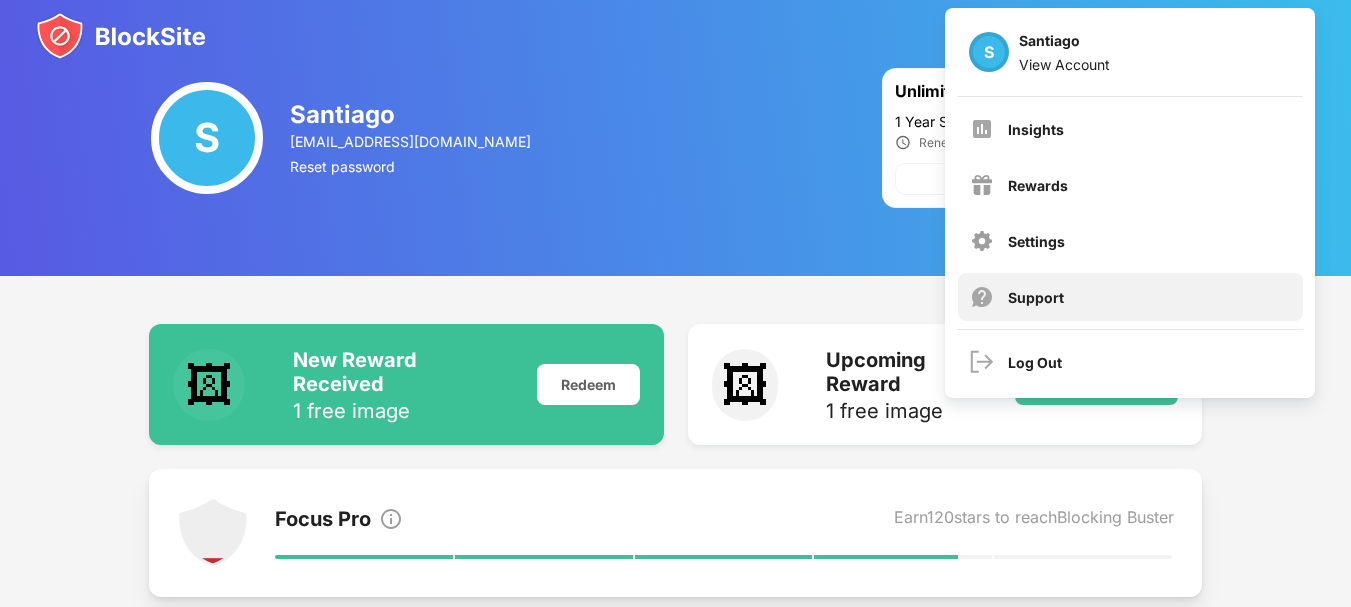 click on "Support" at bounding box center (1130, 297) 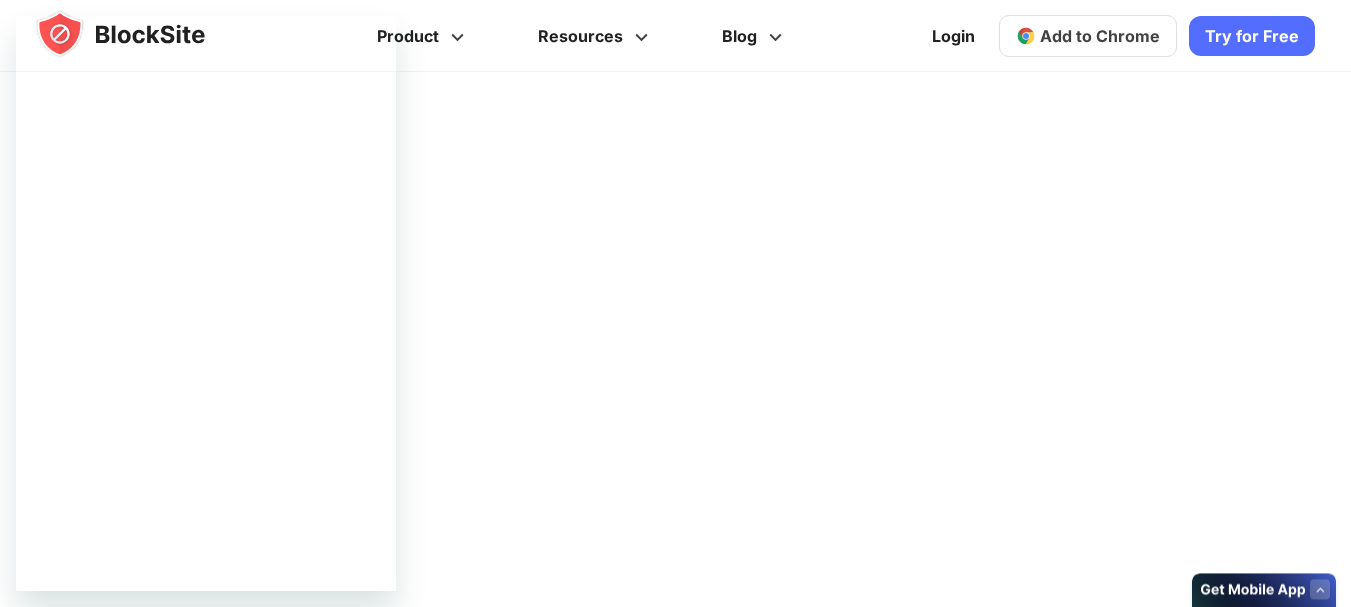 scroll, scrollTop: 0, scrollLeft: 0, axis: both 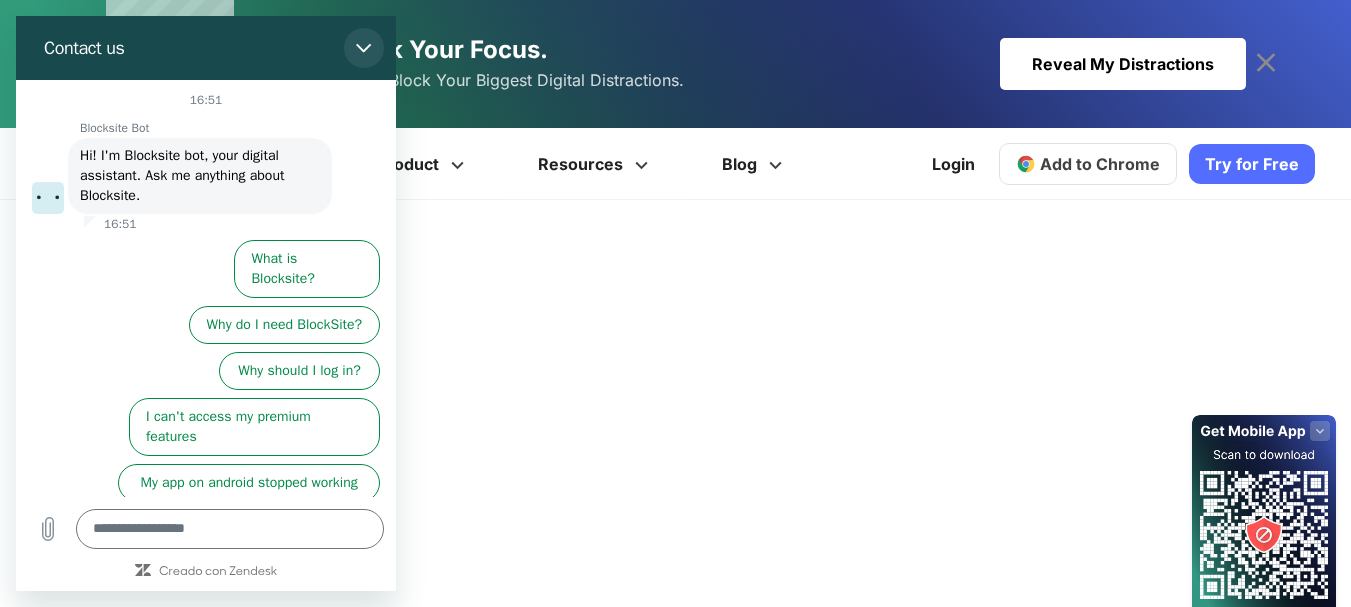 click 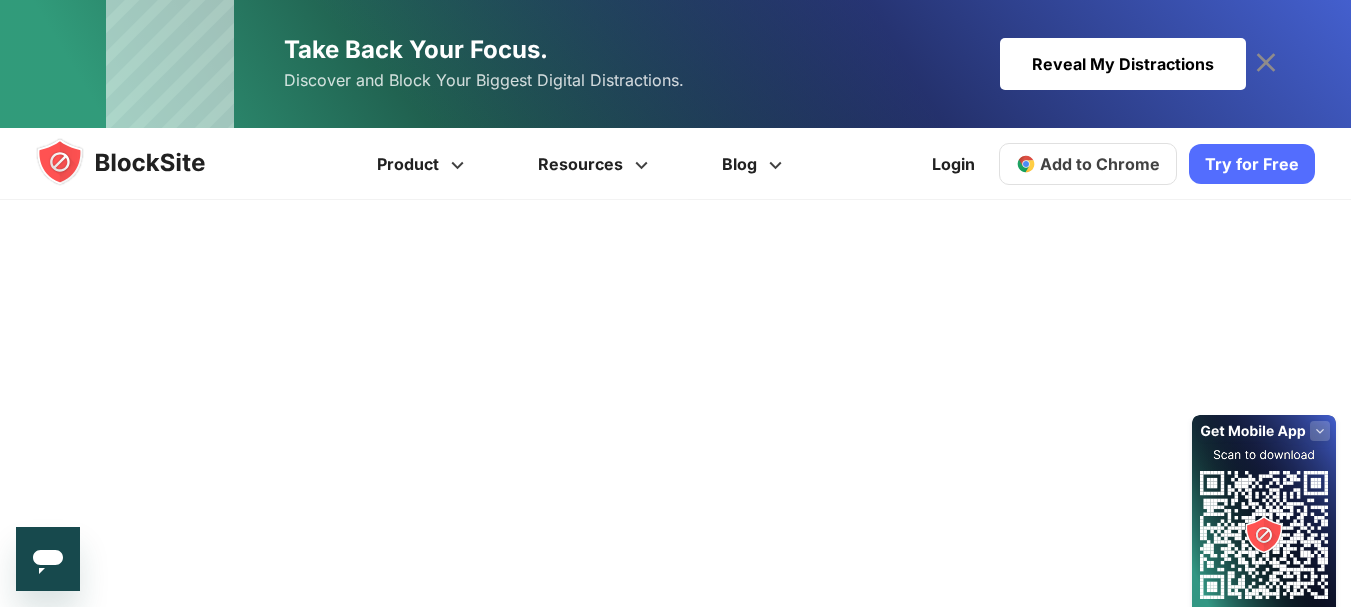 scroll, scrollTop: 406, scrollLeft: 0, axis: vertical 